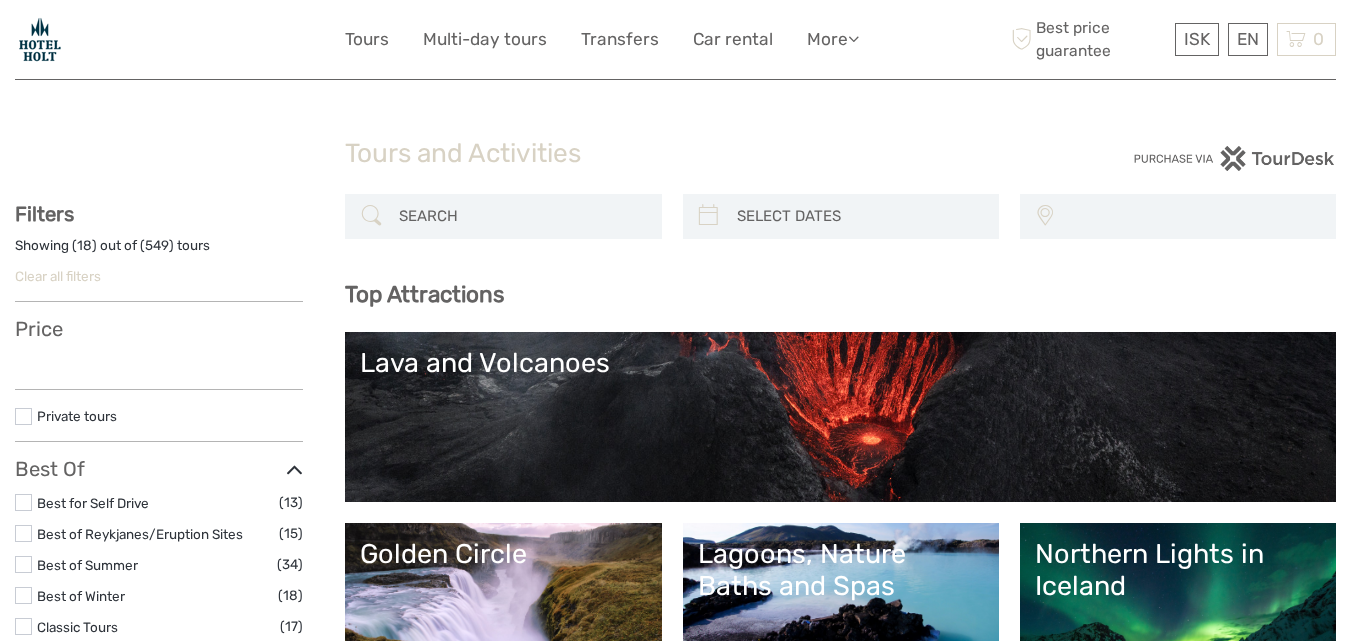 select 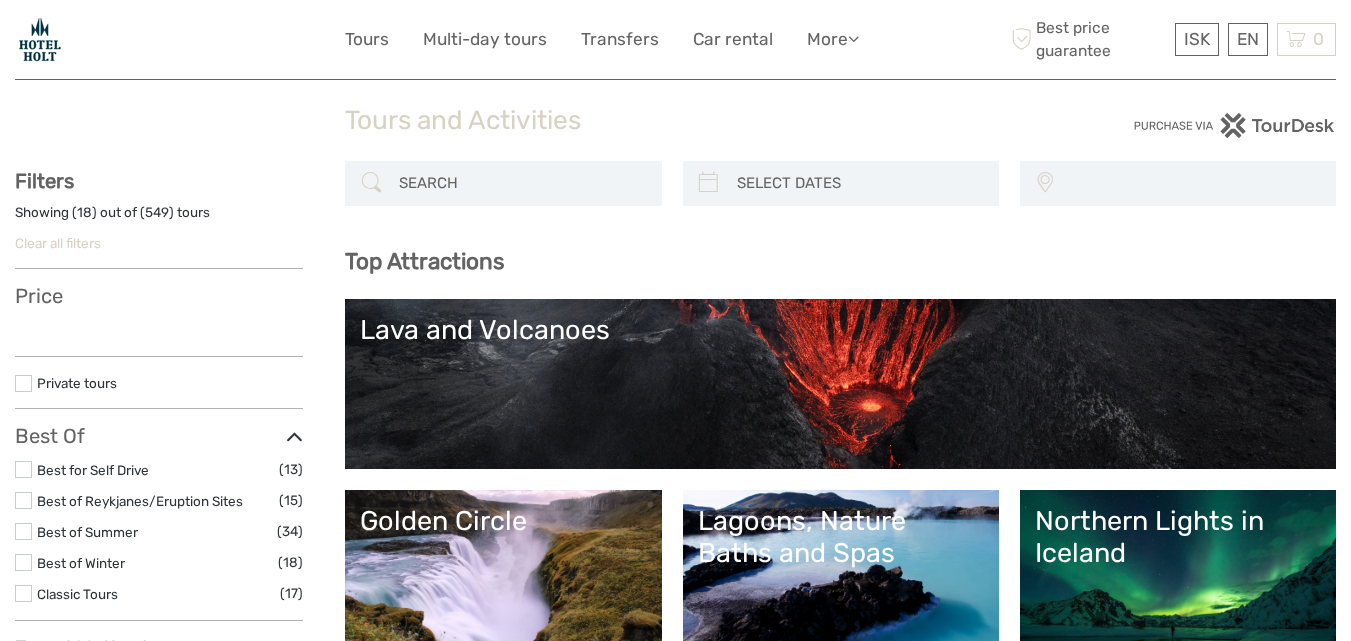 scroll, scrollTop: 0, scrollLeft: 0, axis: both 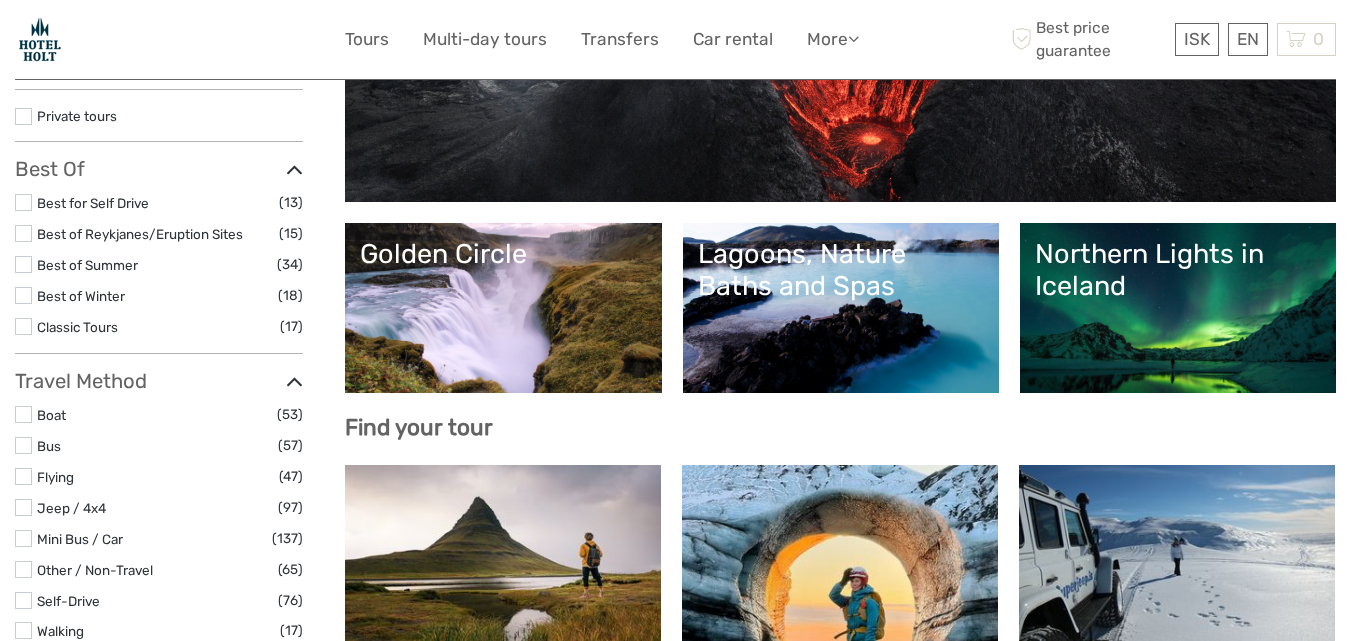 select 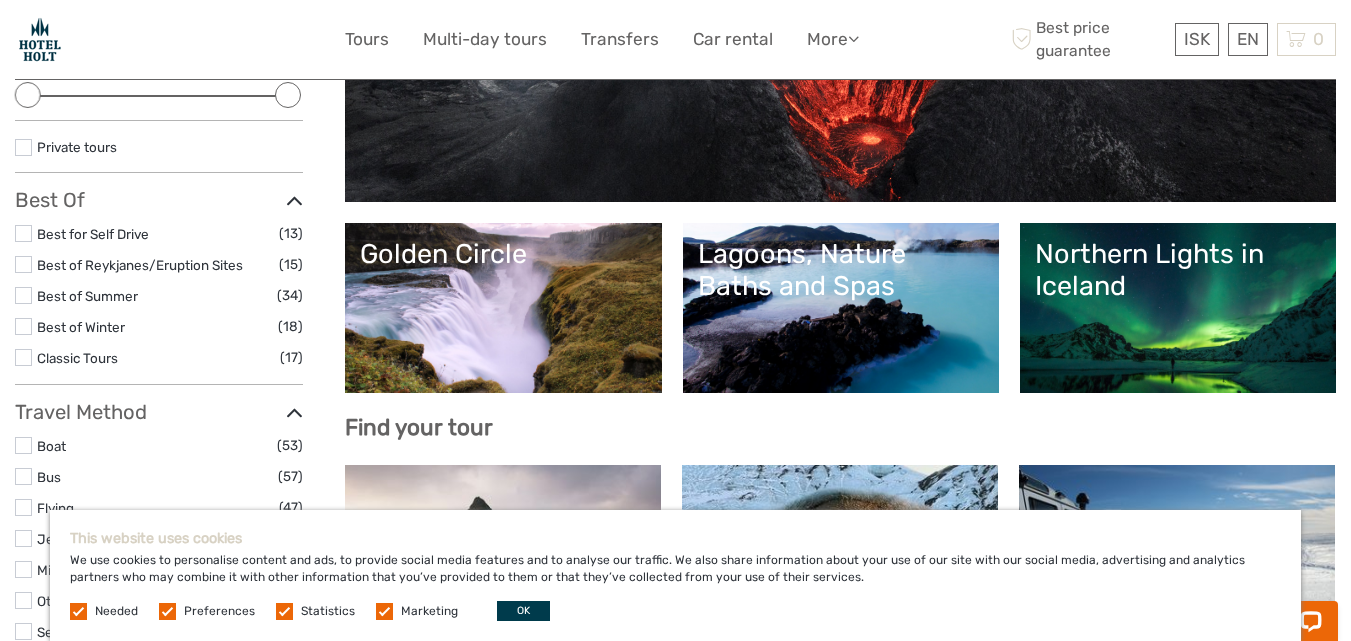 scroll, scrollTop: 0, scrollLeft: 0, axis: both 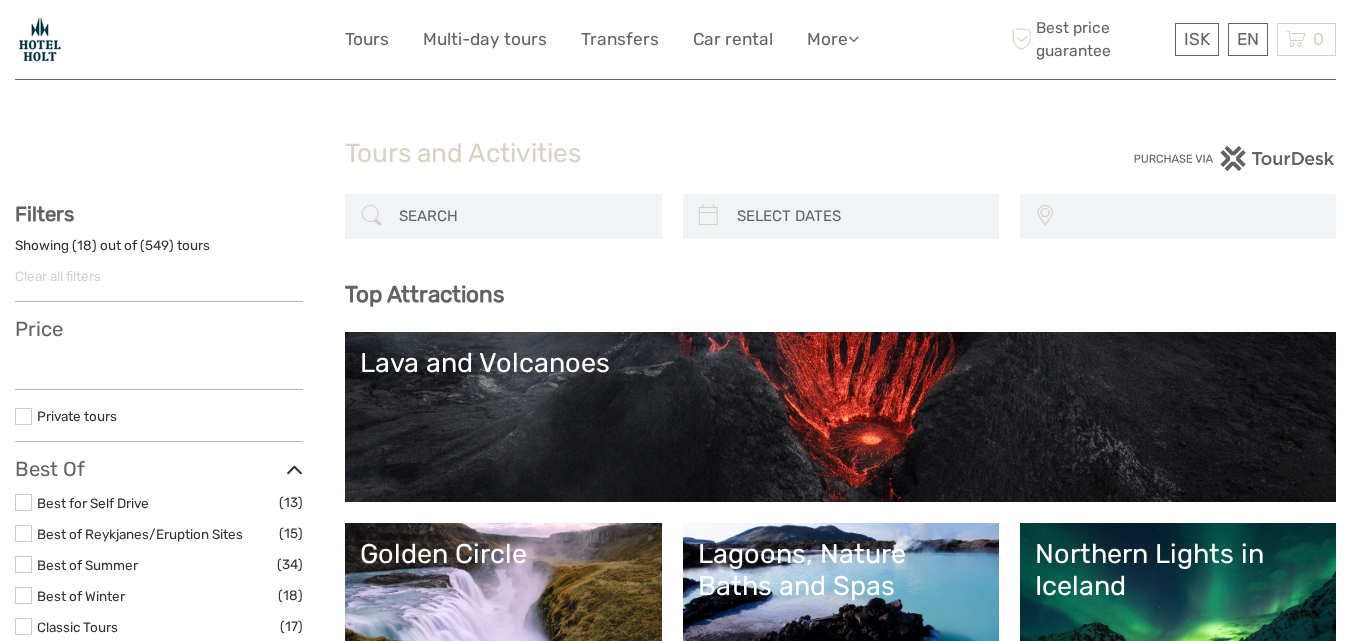 select 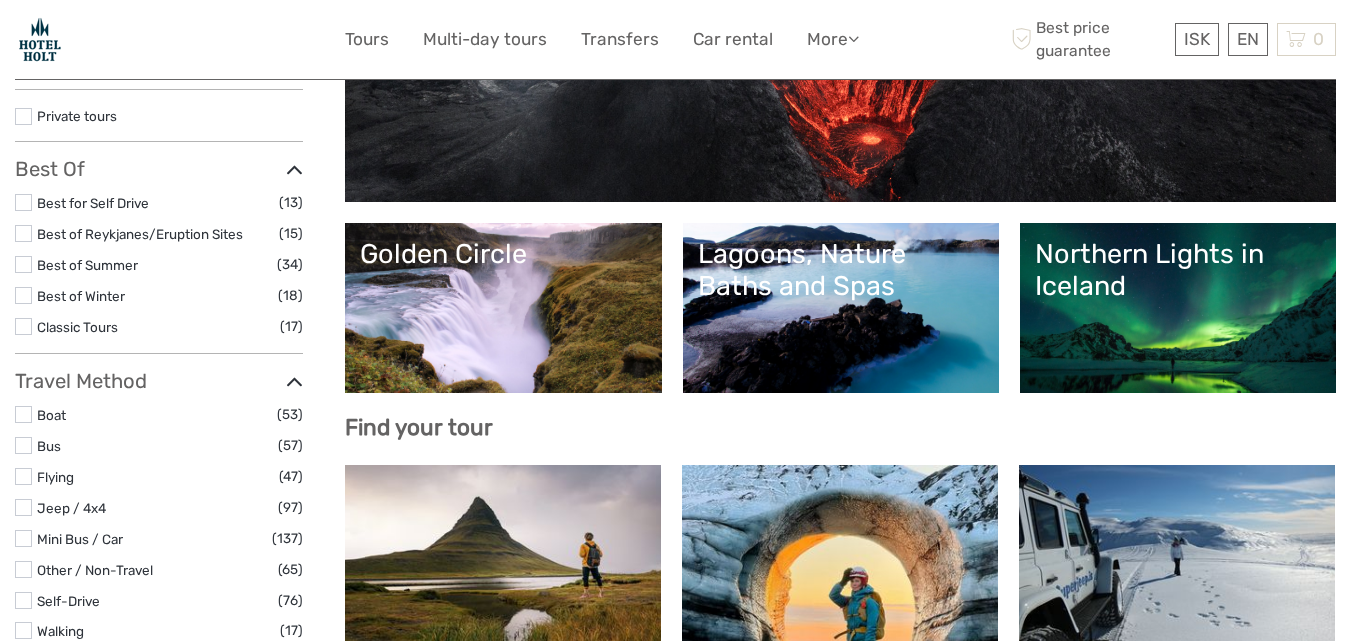 select 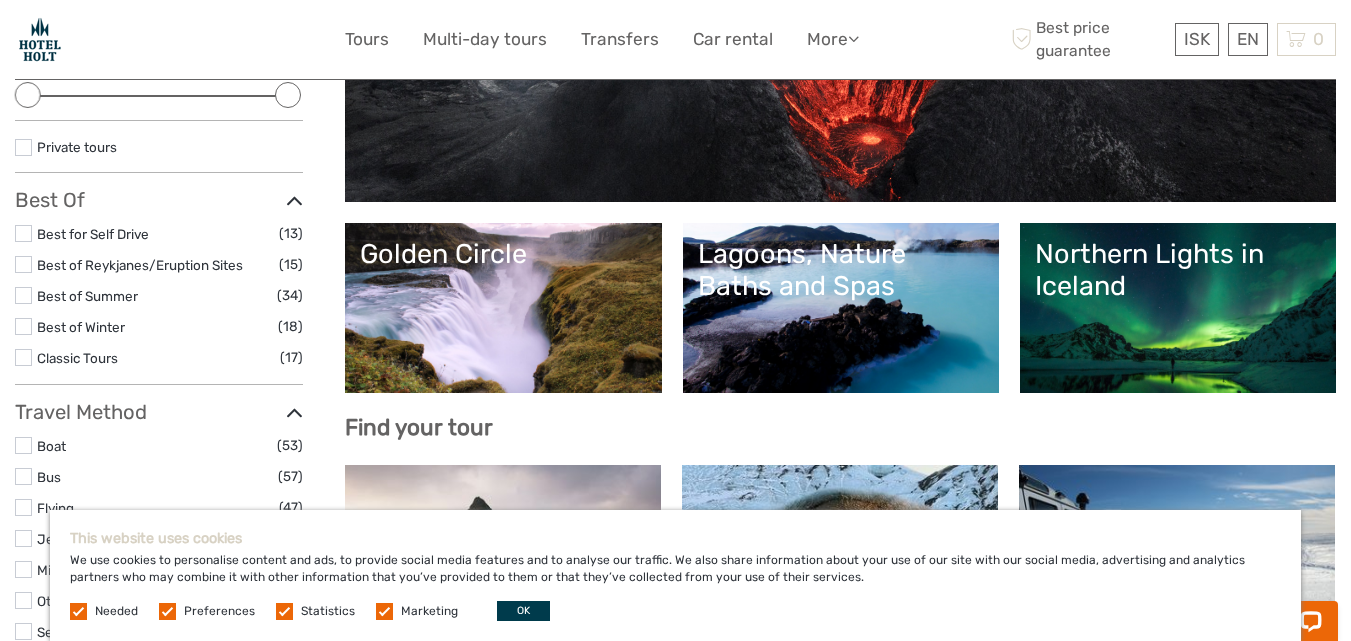 scroll, scrollTop: 0, scrollLeft: 0, axis: both 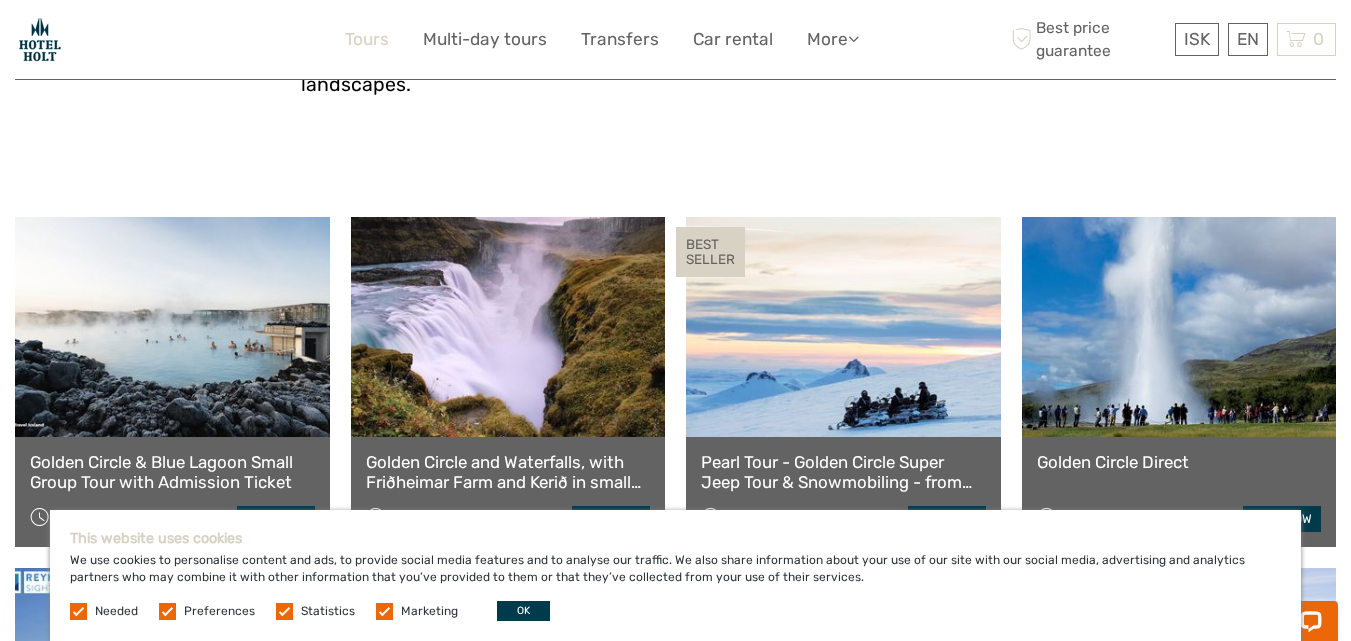 click on "Tours" at bounding box center (367, 39) 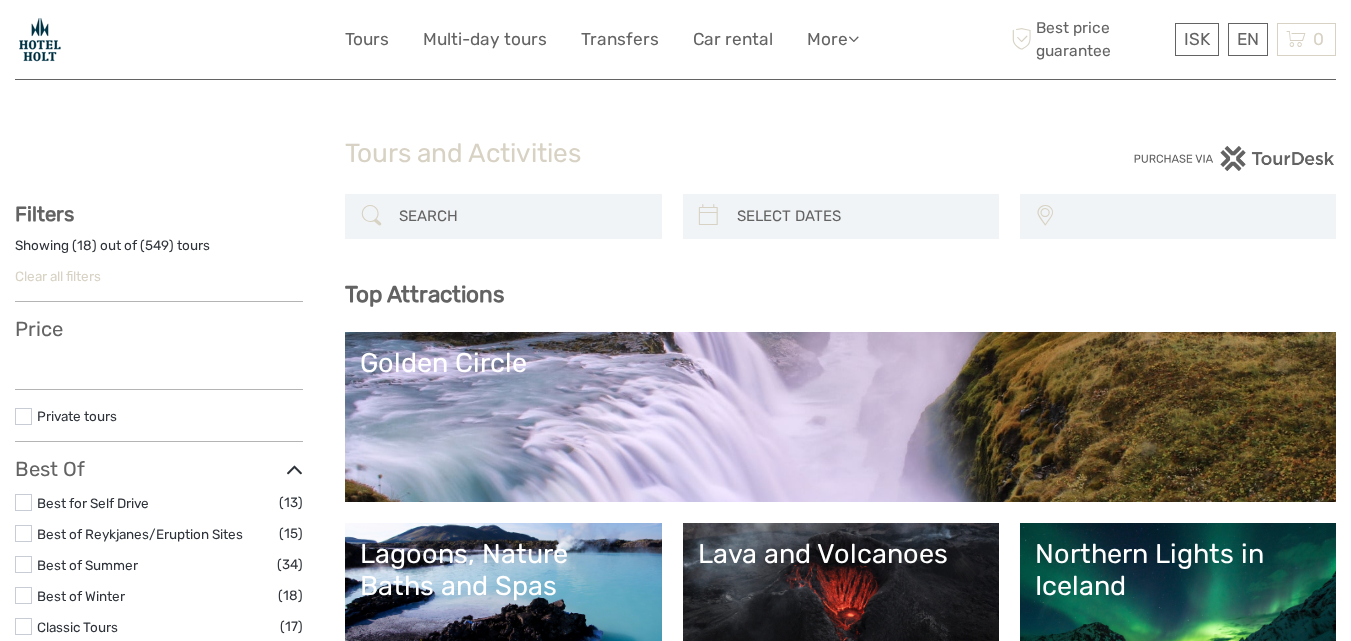 select 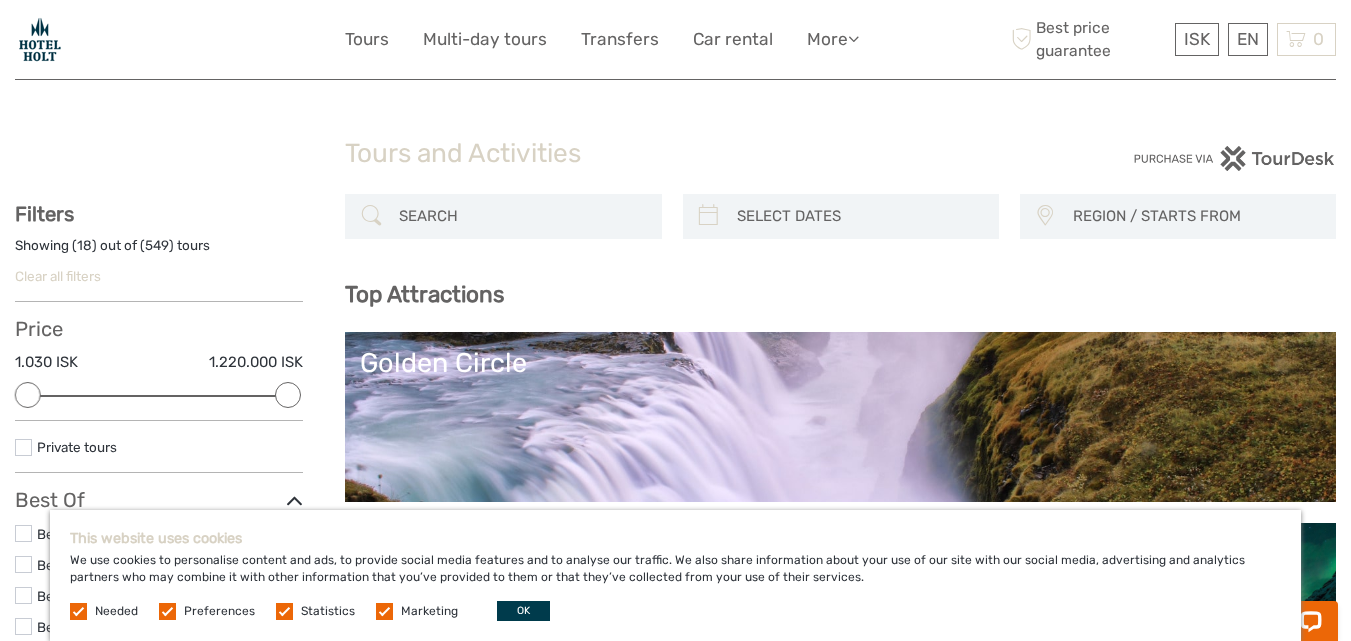 scroll, scrollTop: 0, scrollLeft: 0, axis: both 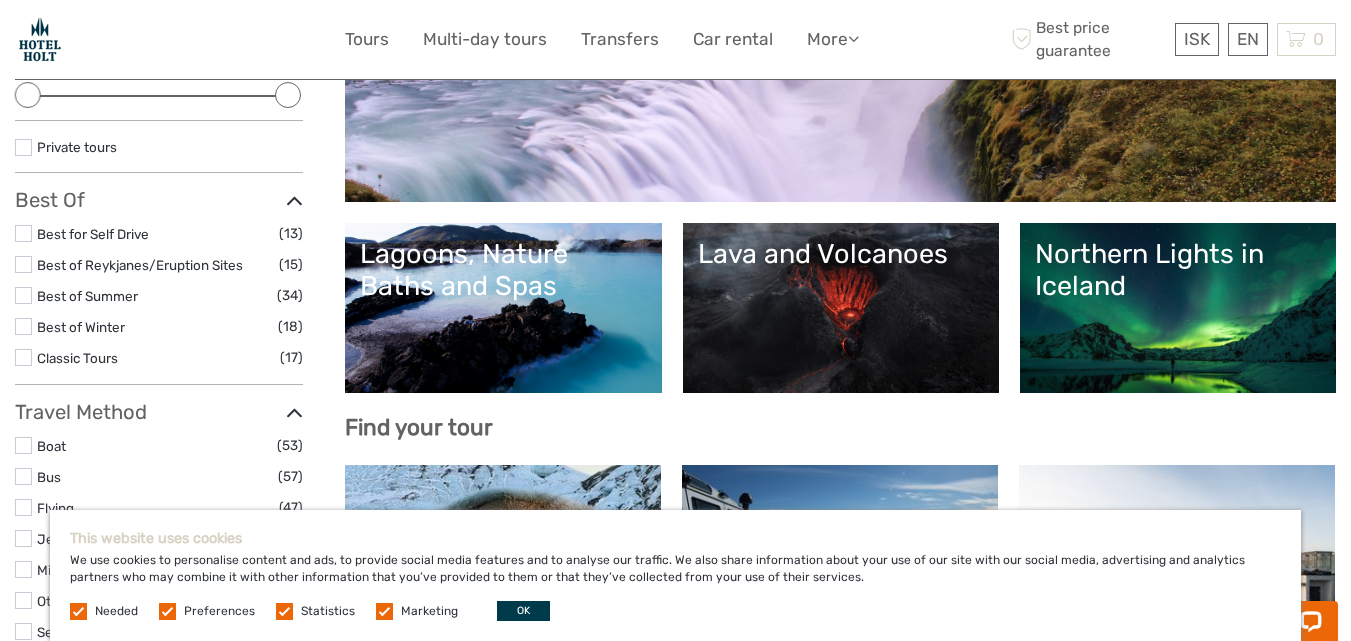 click on "Northern Lights in Iceland" at bounding box center (1178, 270) 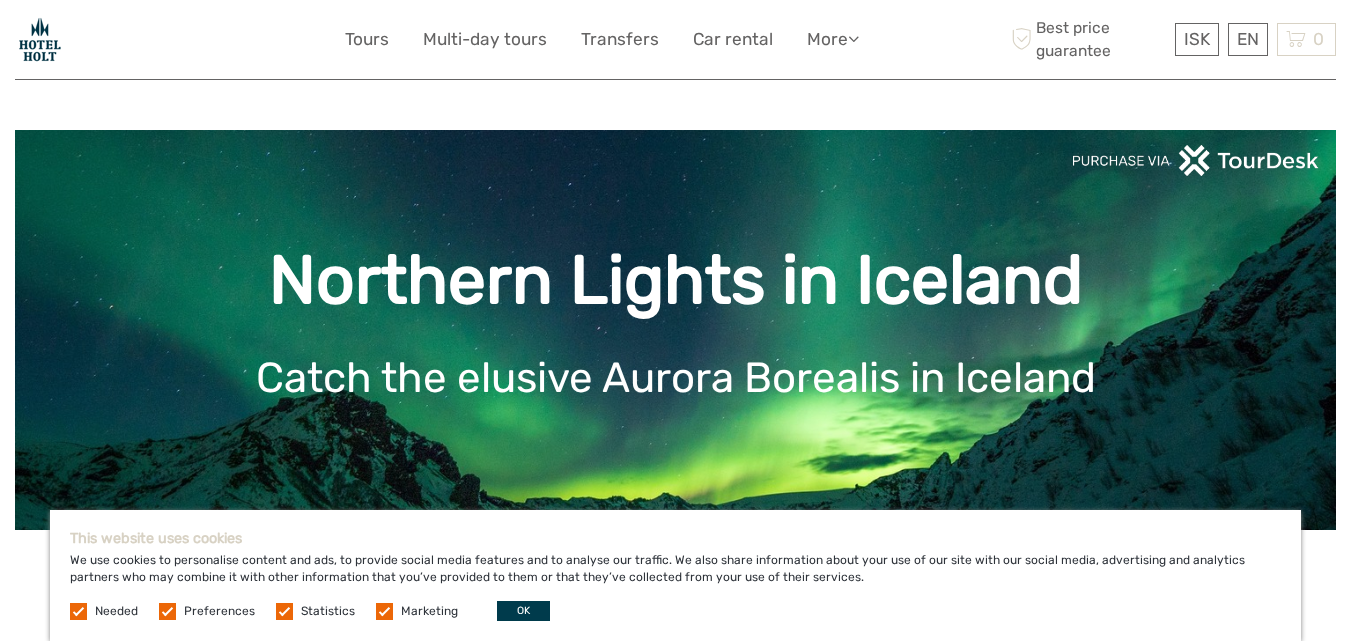 scroll, scrollTop: 400, scrollLeft: 0, axis: vertical 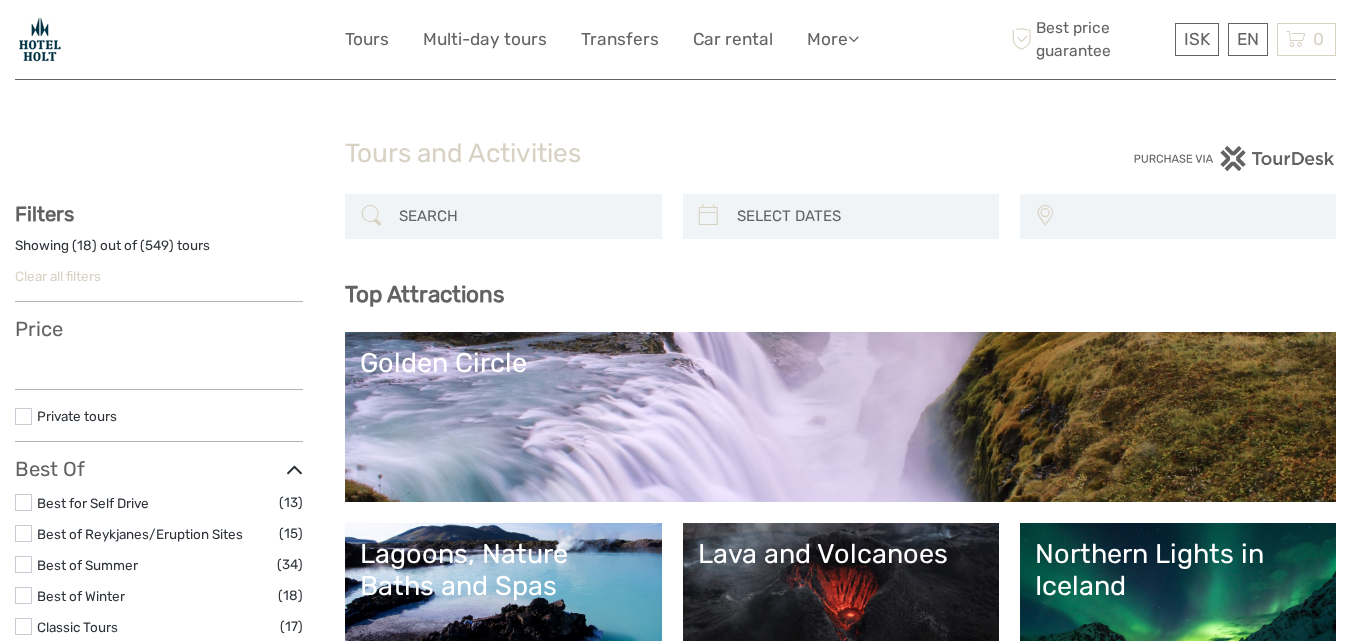 select 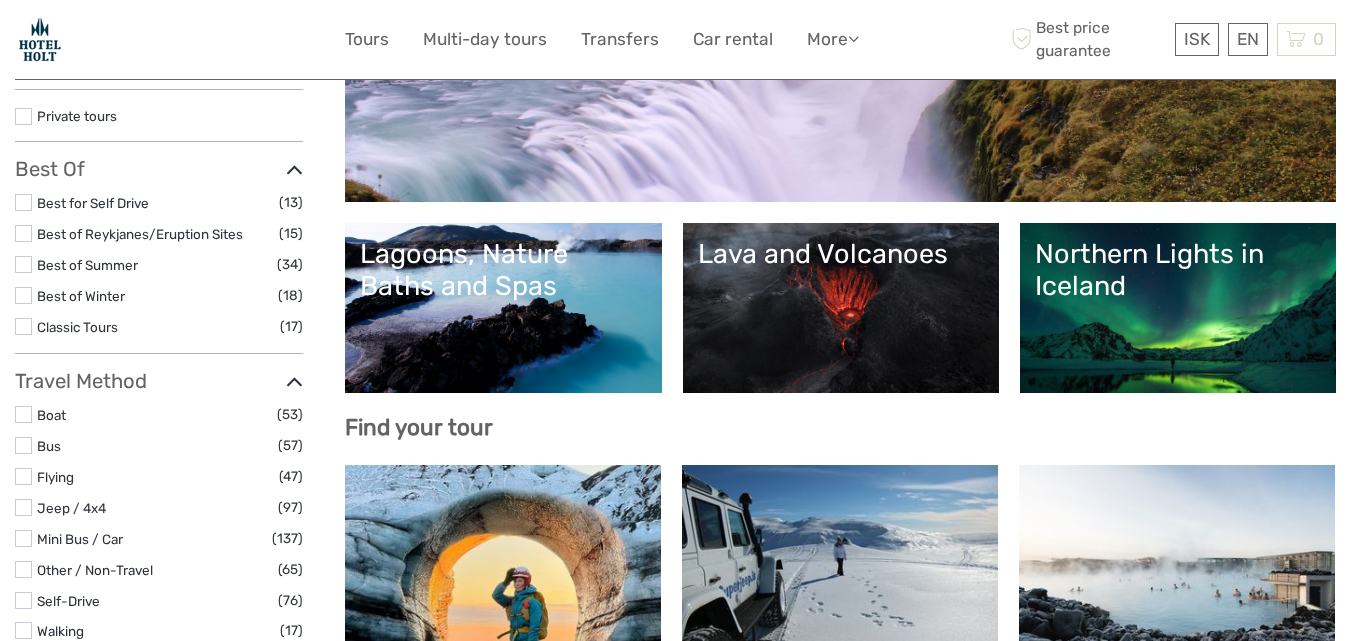 select 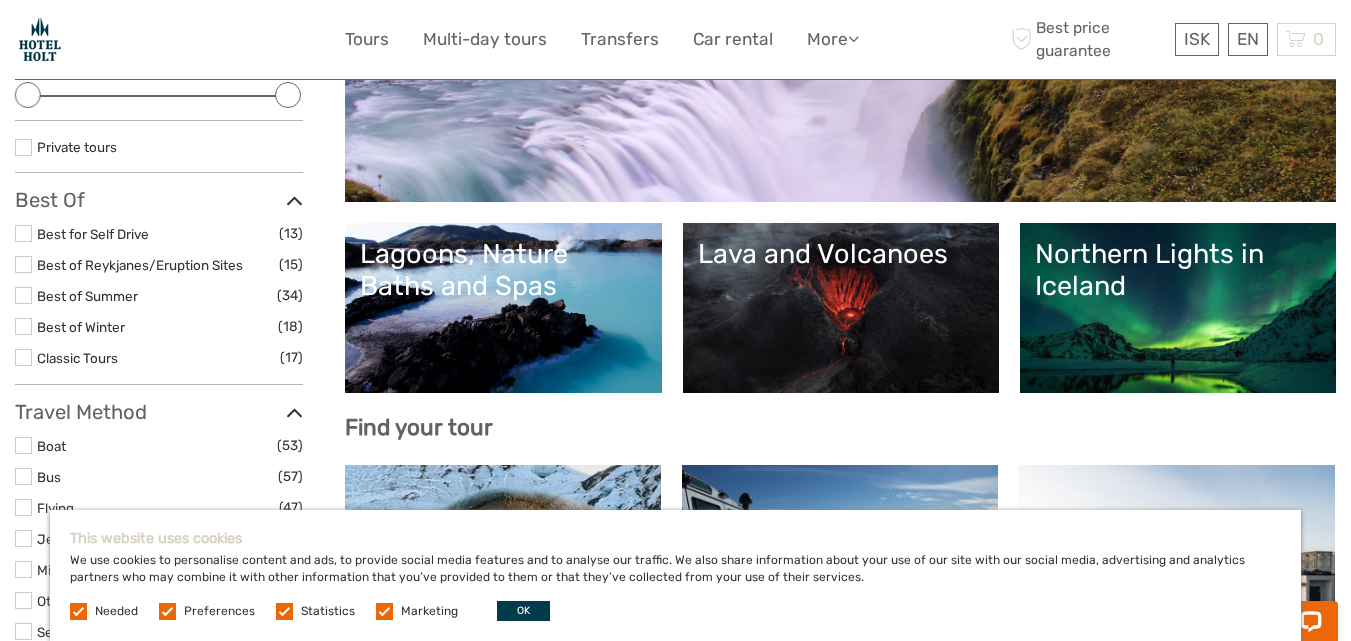 scroll, scrollTop: 0, scrollLeft: 0, axis: both 